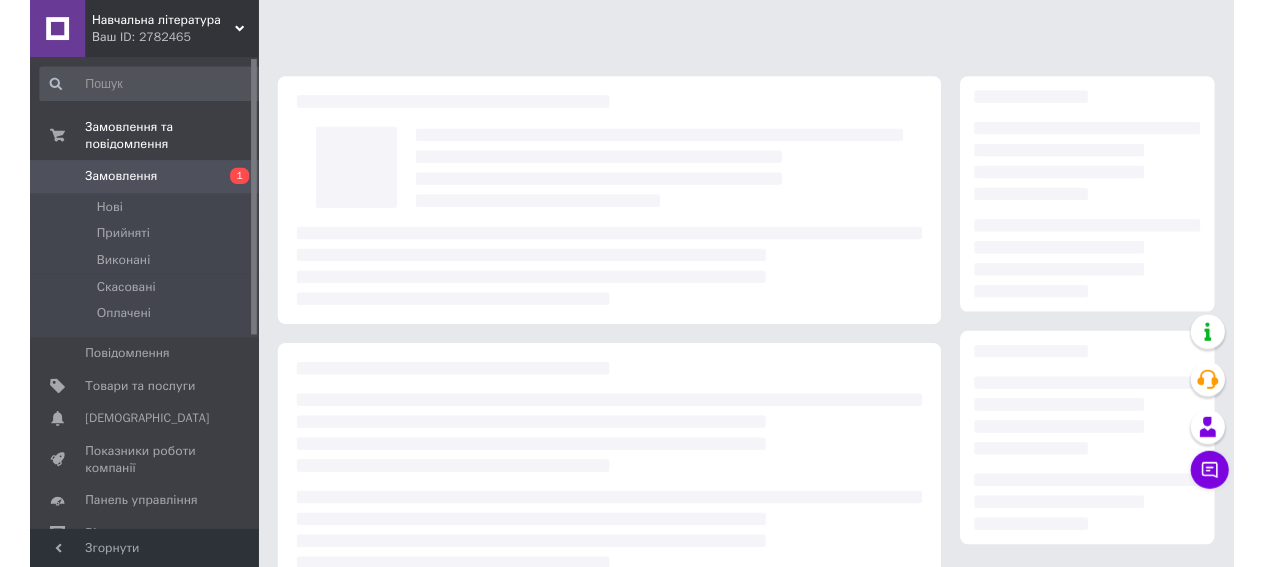 scroll, scrollTop: 0, scrollLeft: 0, axis: both 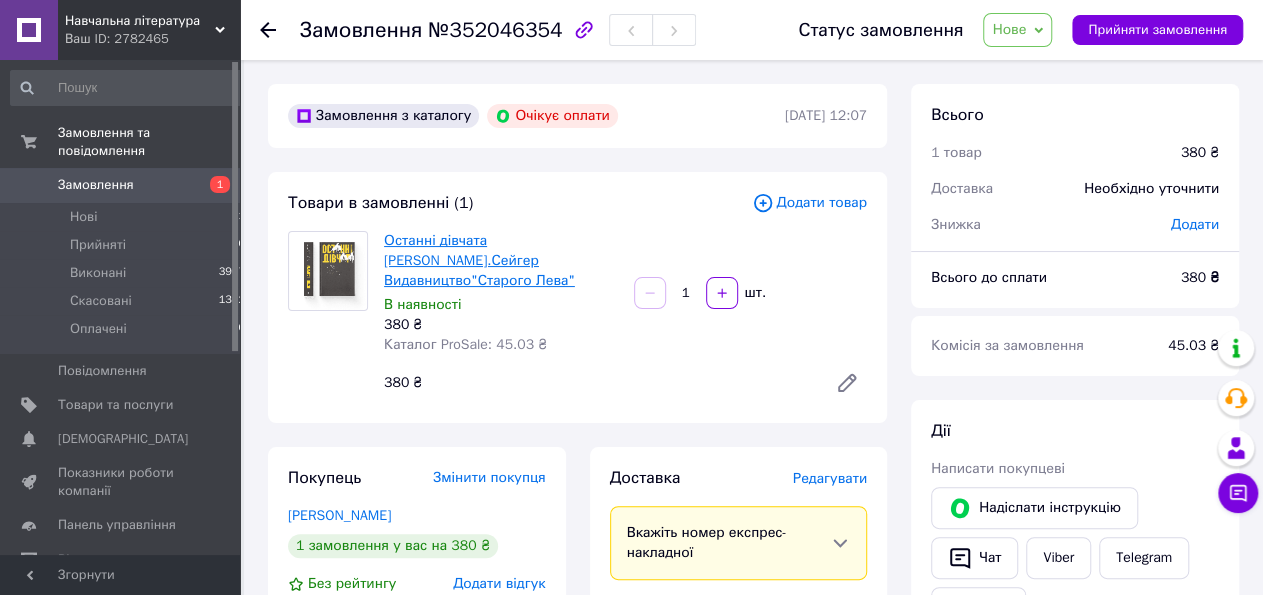 click on "Останні дівчата  [PERSON_NAME].Сейгер Видавництво"Старого Лева"" at bounding box center [479, 260] 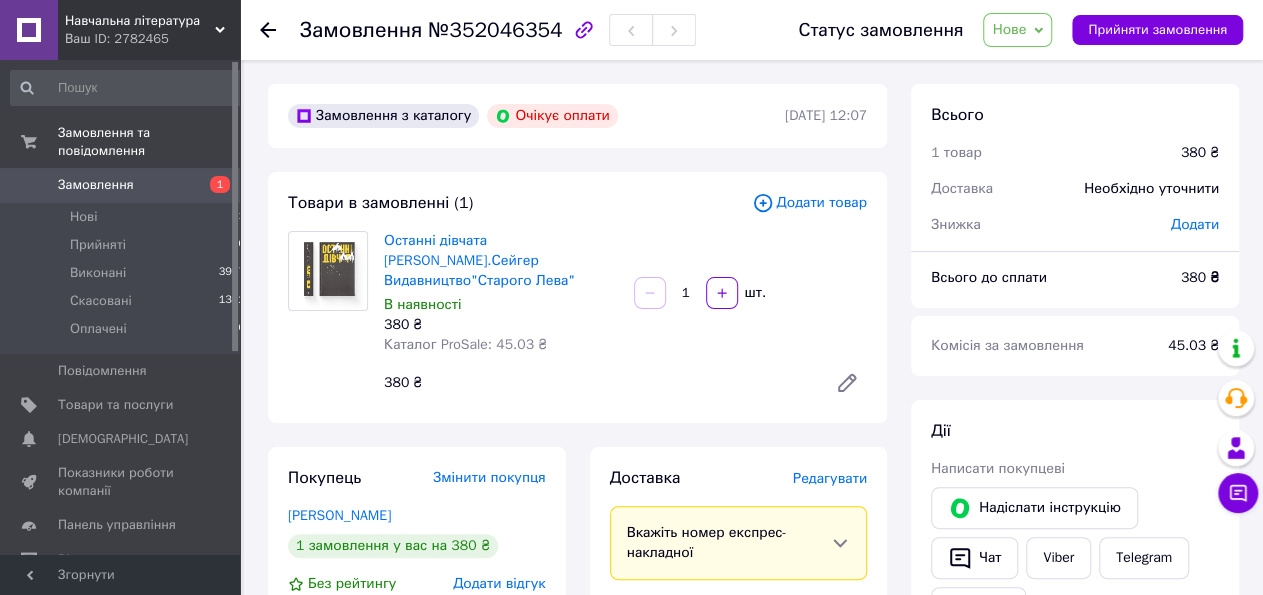 click on "Замовлення" at bounding box center [96, 185] 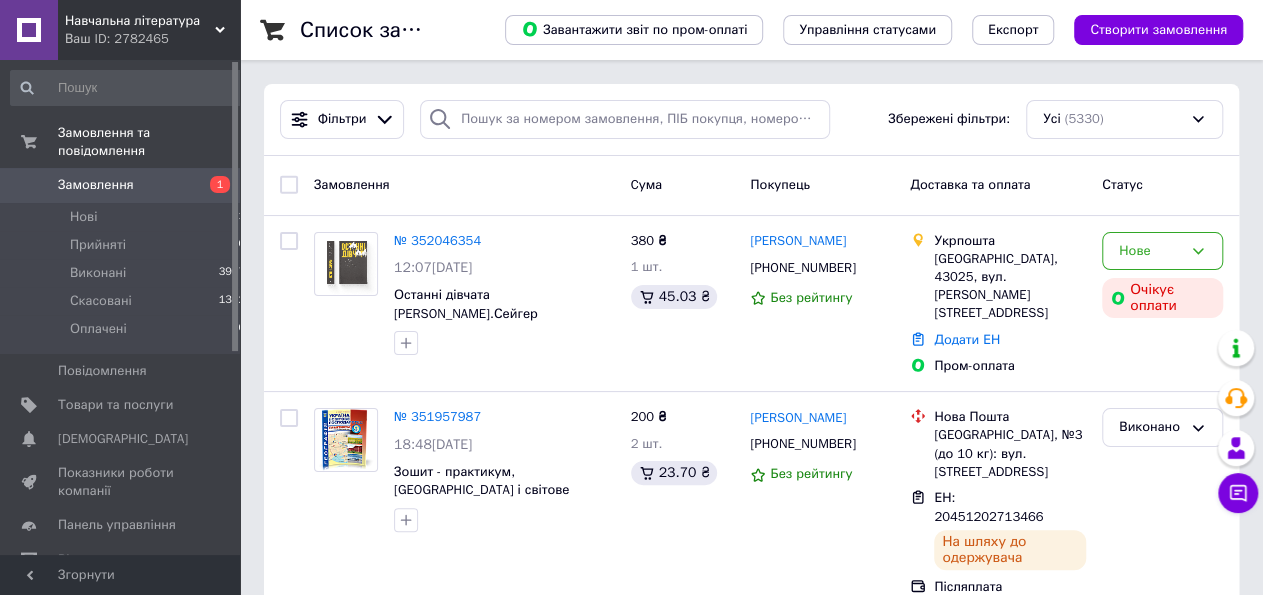 click on "Замовлення" at bounding box center [96, 185] 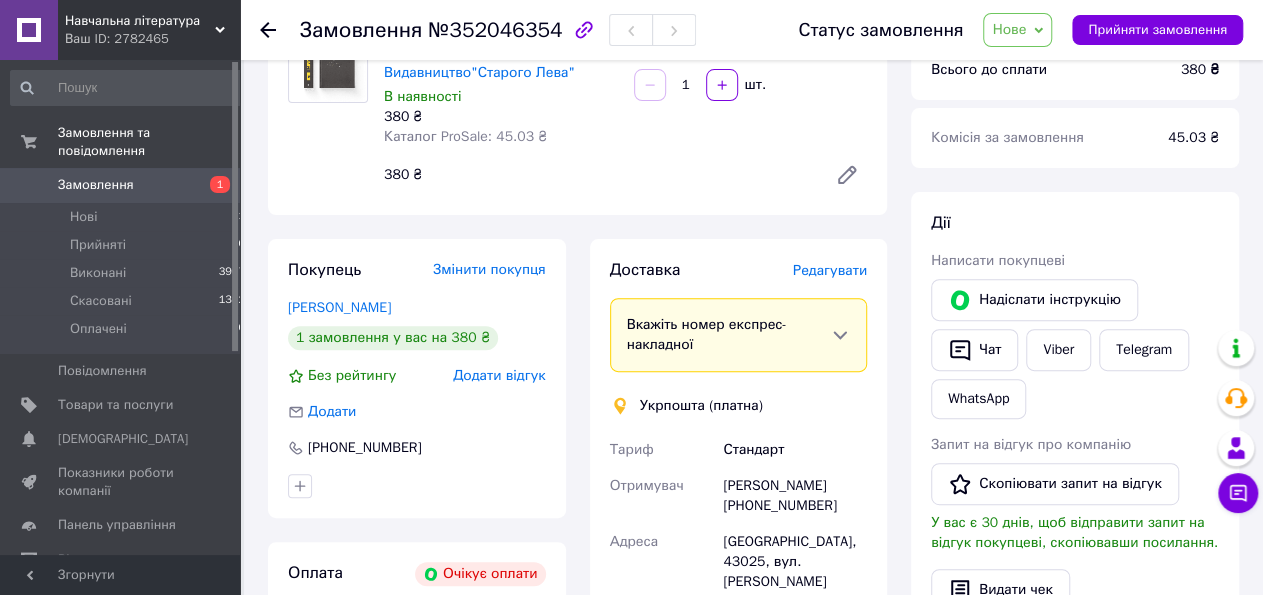 scroll, scrollTop: 0, scrollLeft: 0, axis: both 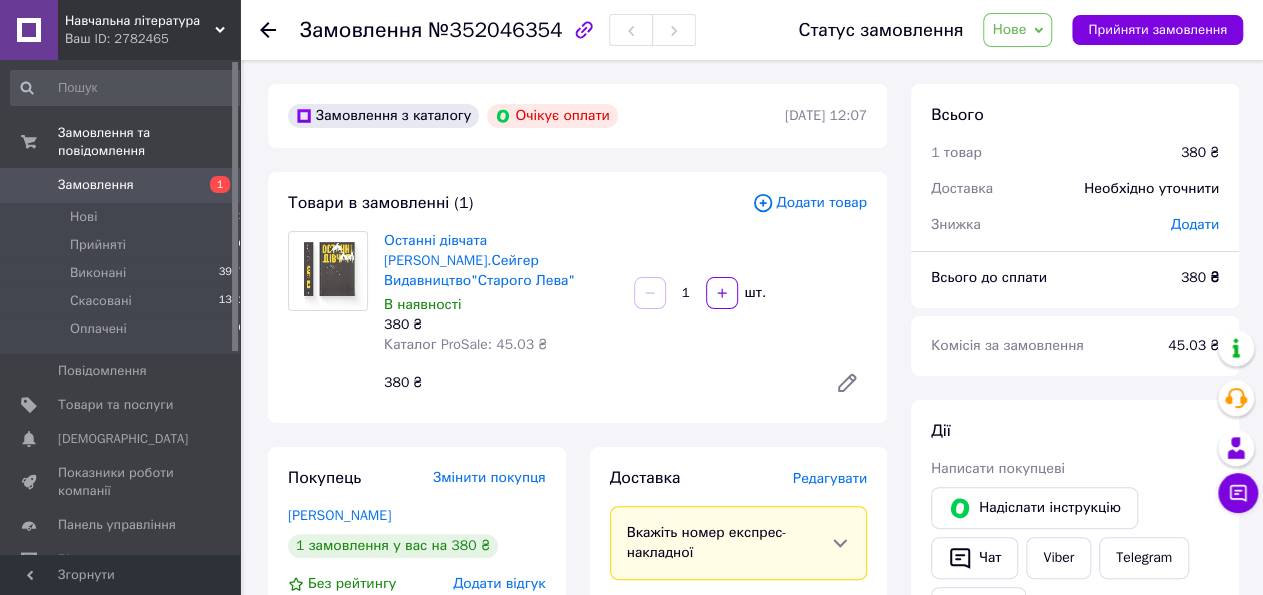 click on "Замовлення" at bounding box center (96, 185) 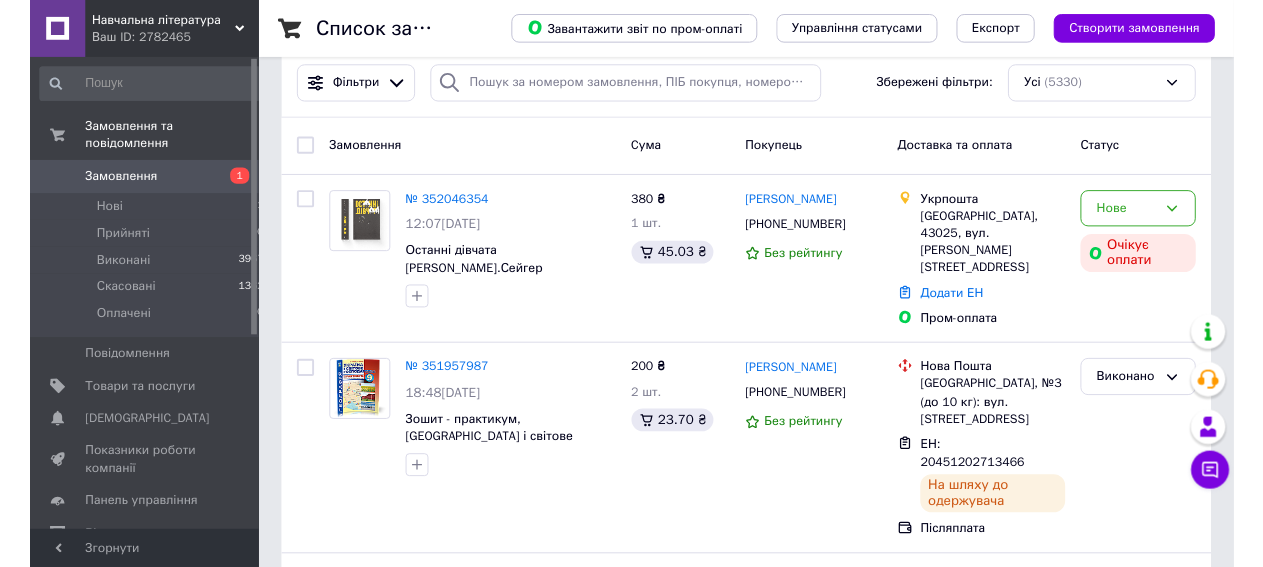 scroll, scrollTop: 0, scrollLeft: 0, axis: both 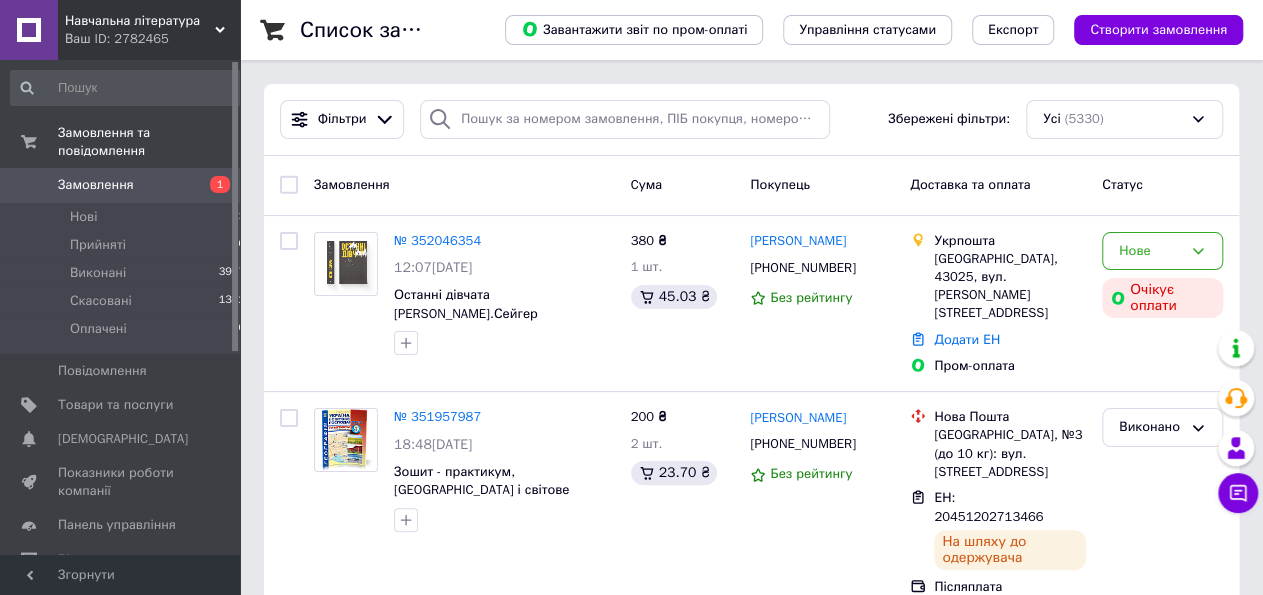 click on "Замовлення" at bounding box center (96, 185) 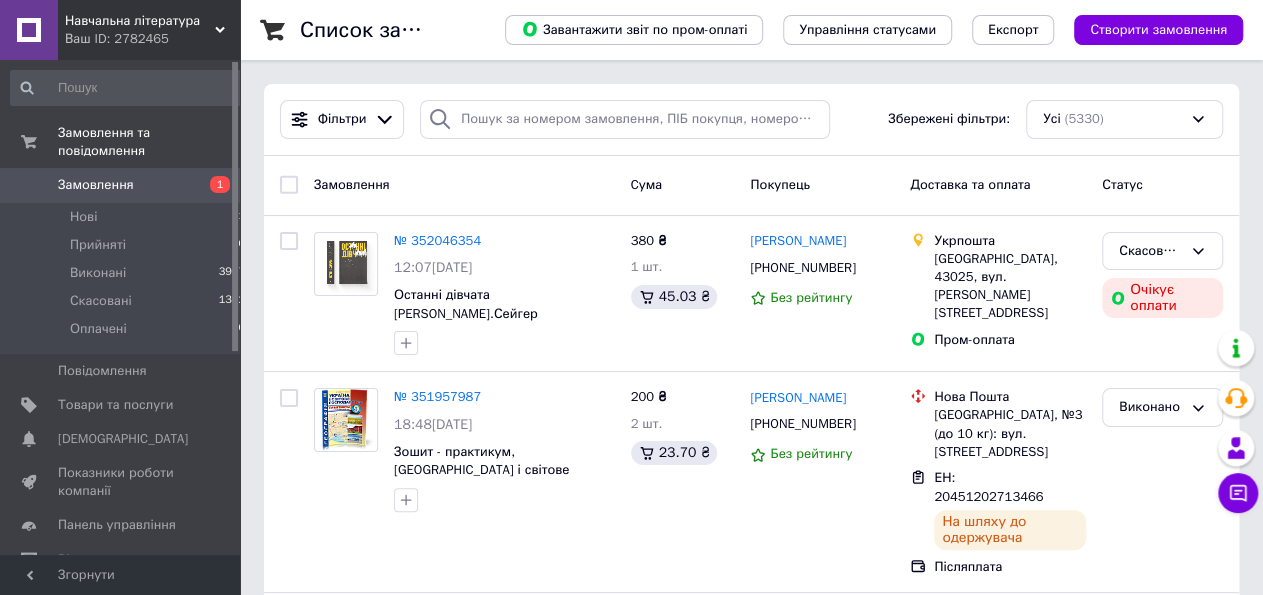 click on "Замовлення" at bounding box center [96, 185] 